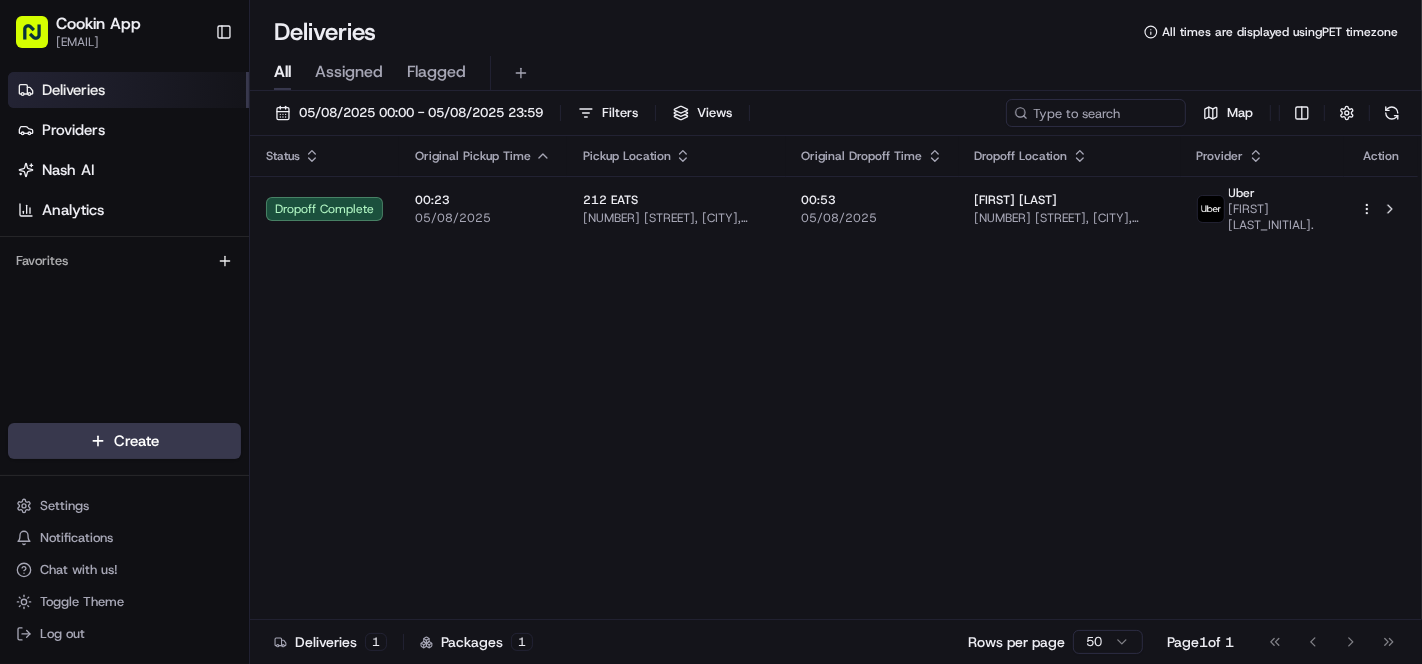 scroll, scrollTop: 0, scrollLeft: 0, axis: both 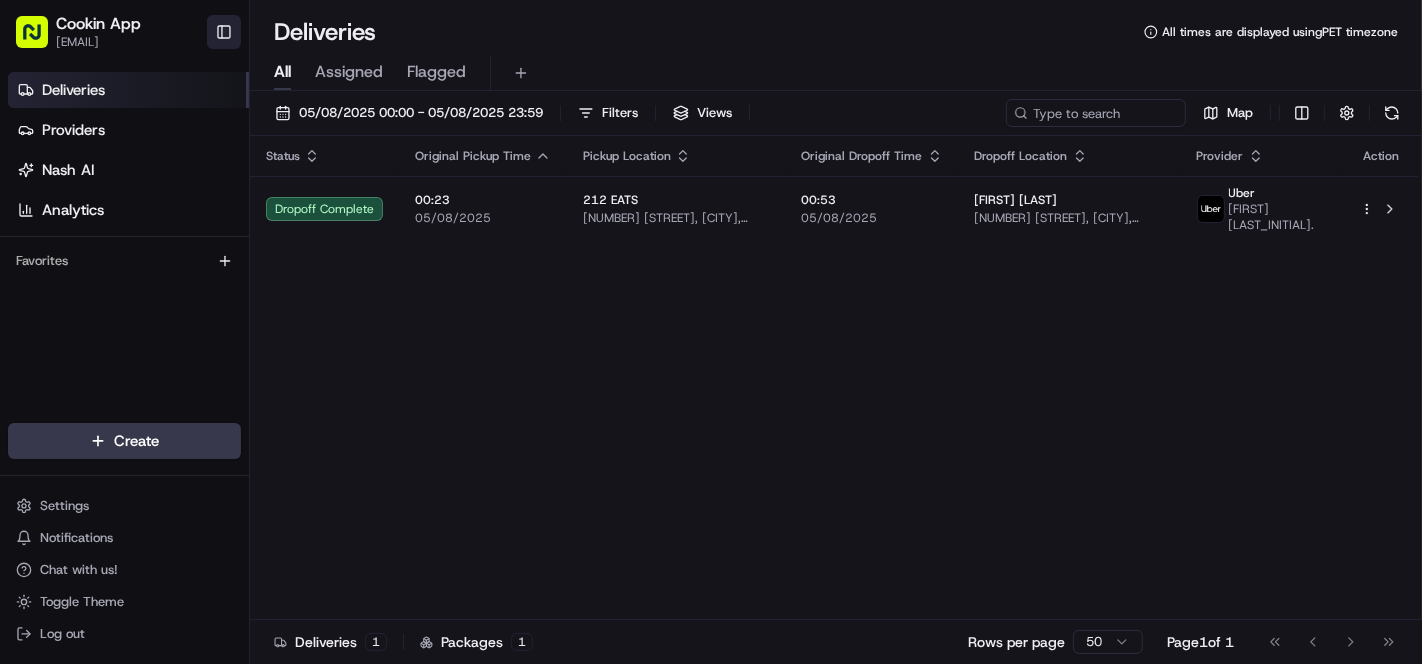 click on "Toggle Sidebar" at bounding box center [224, 32] 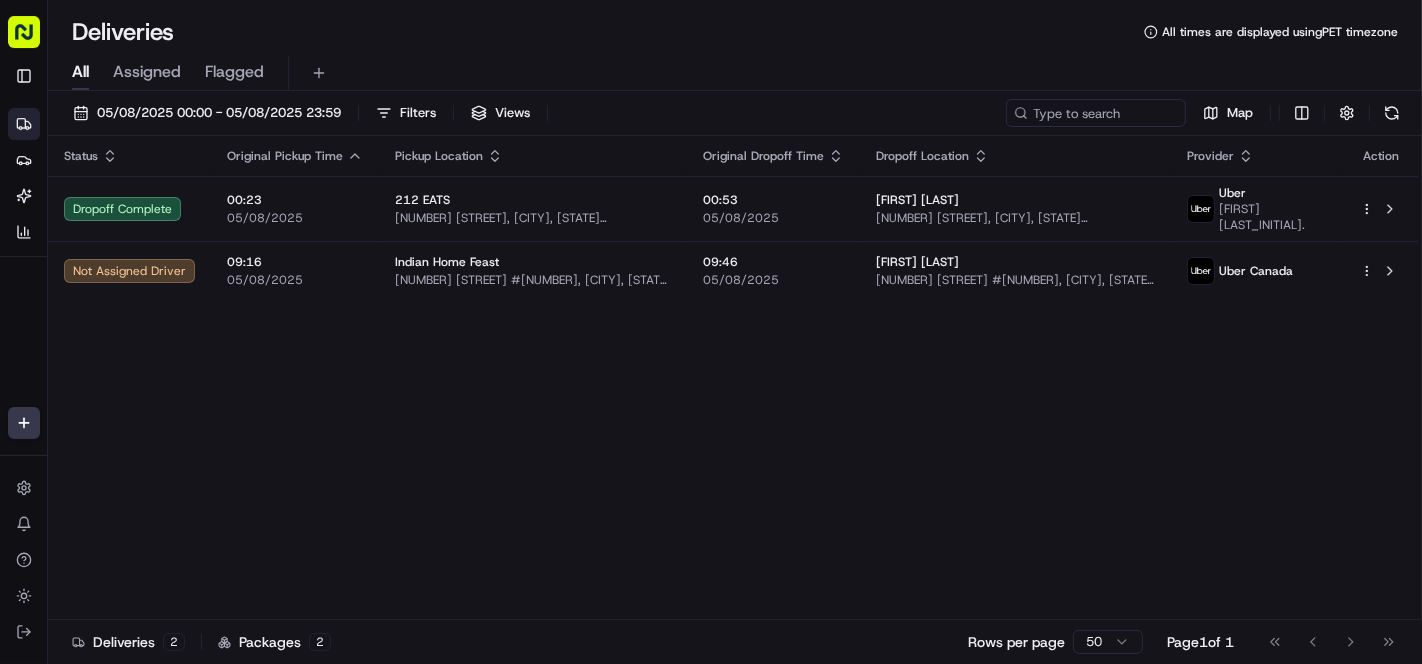 click 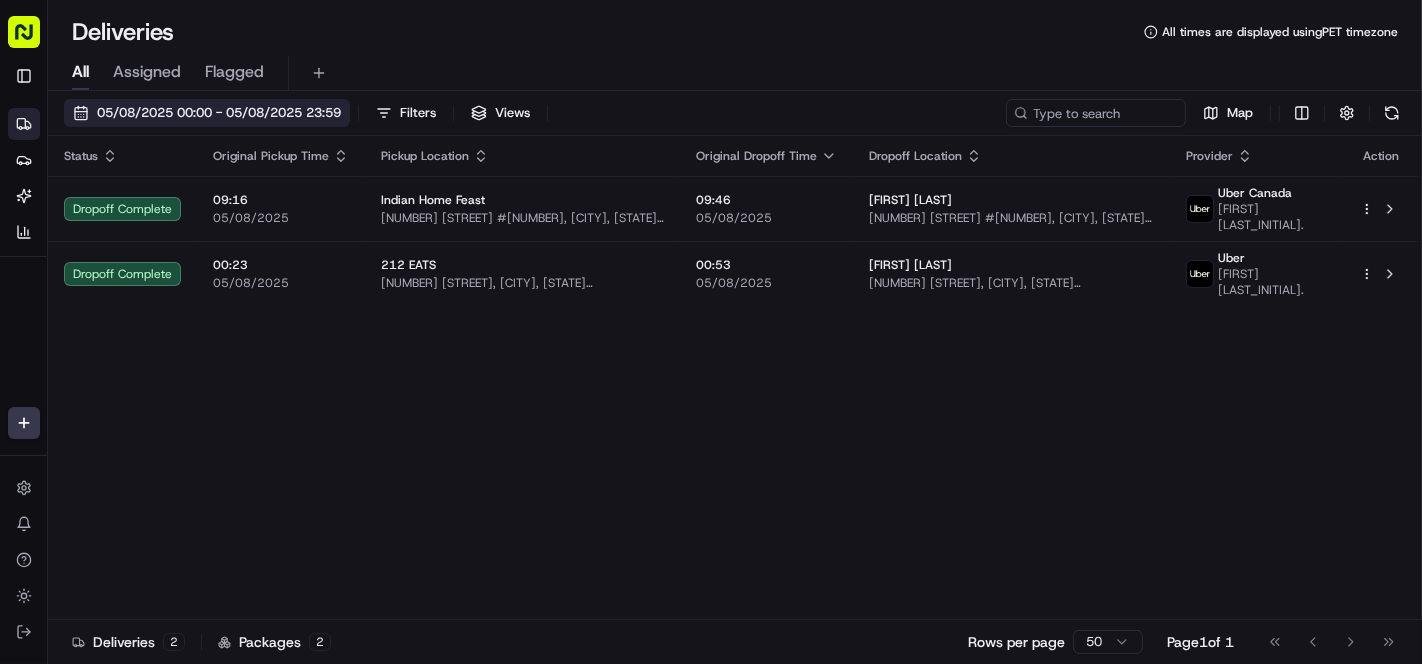 click on "05/08/2025 00:00 - 05/08/2025 23:59" at bounding box center [219, 113] 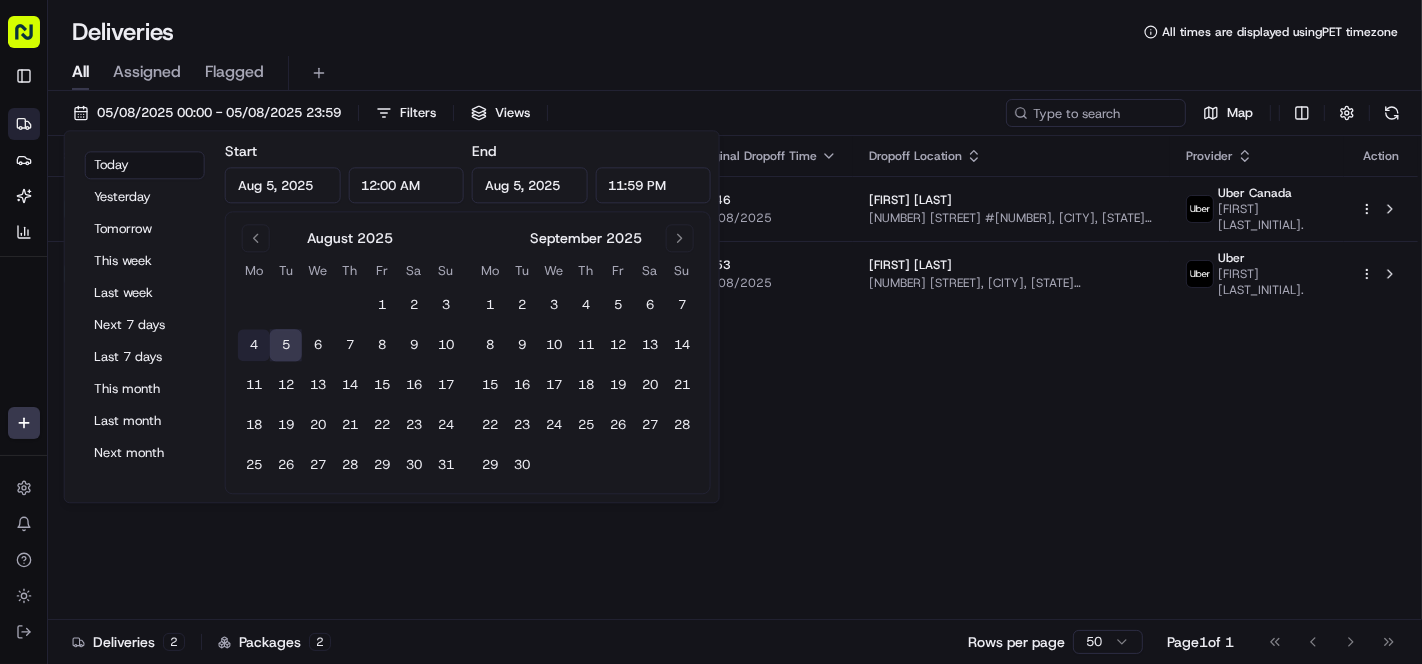 click on "4" at bounding box center [254, 346] 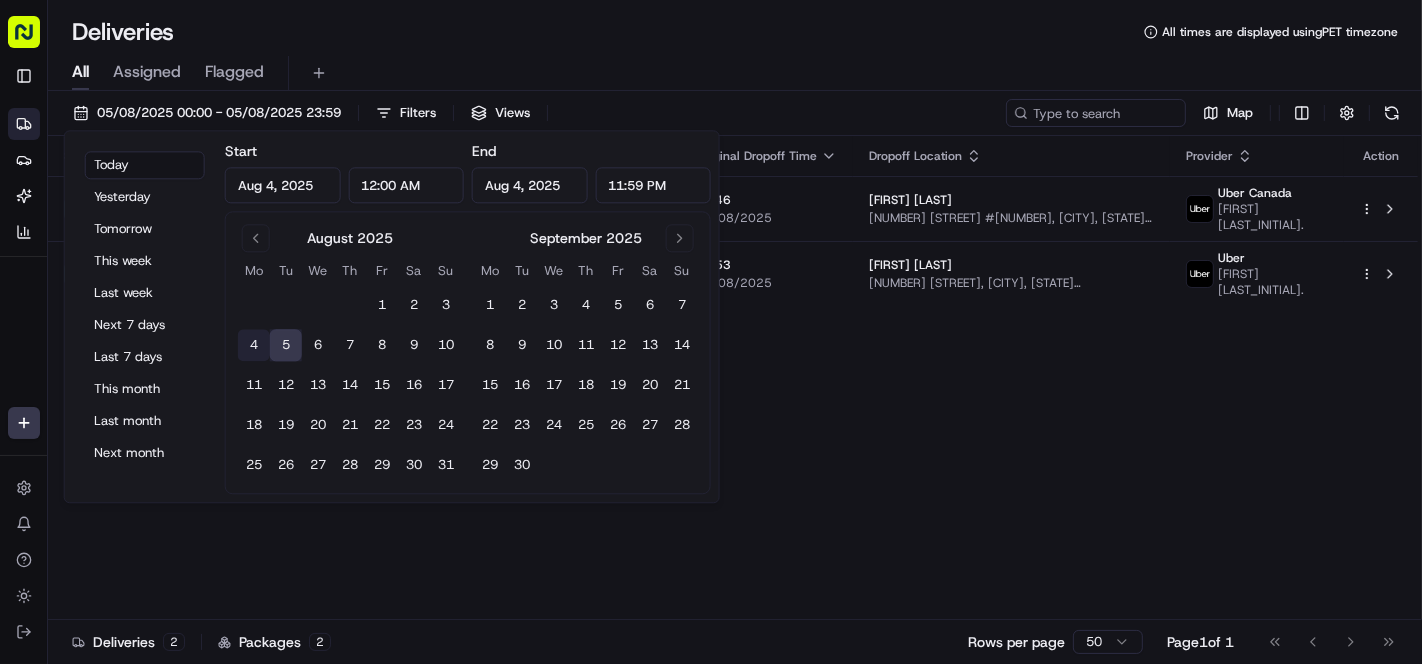 click on "4" at bounding box center (254, 346) 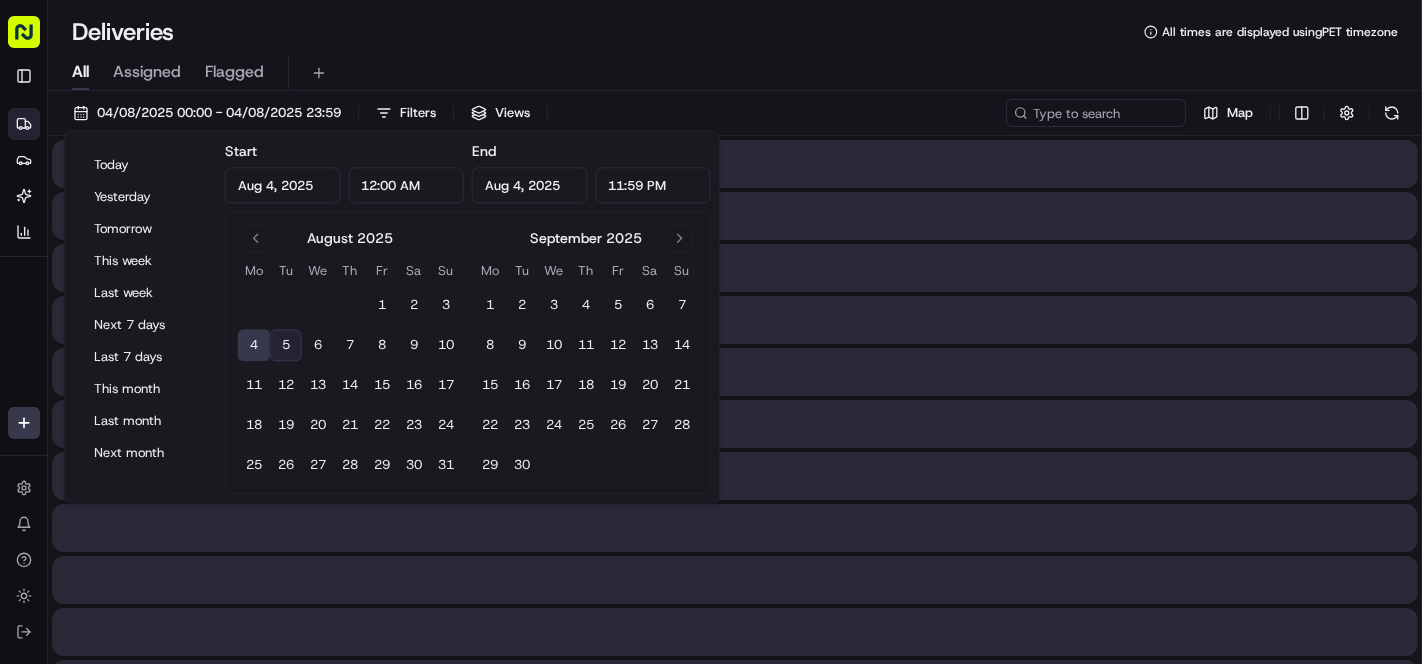 click on "4" at bounding box center (254, 346) 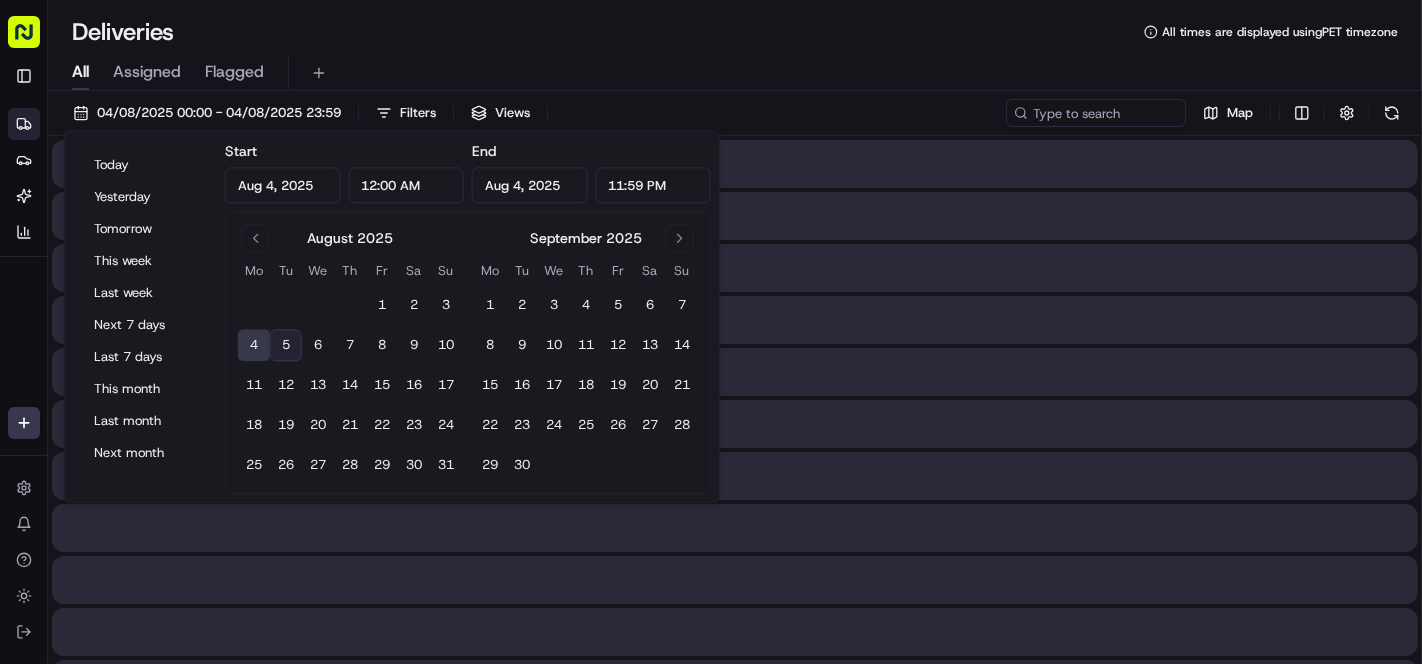 click on "Deliveries All times are displayed using  PET   timezone" at bounding box center (735, 32) 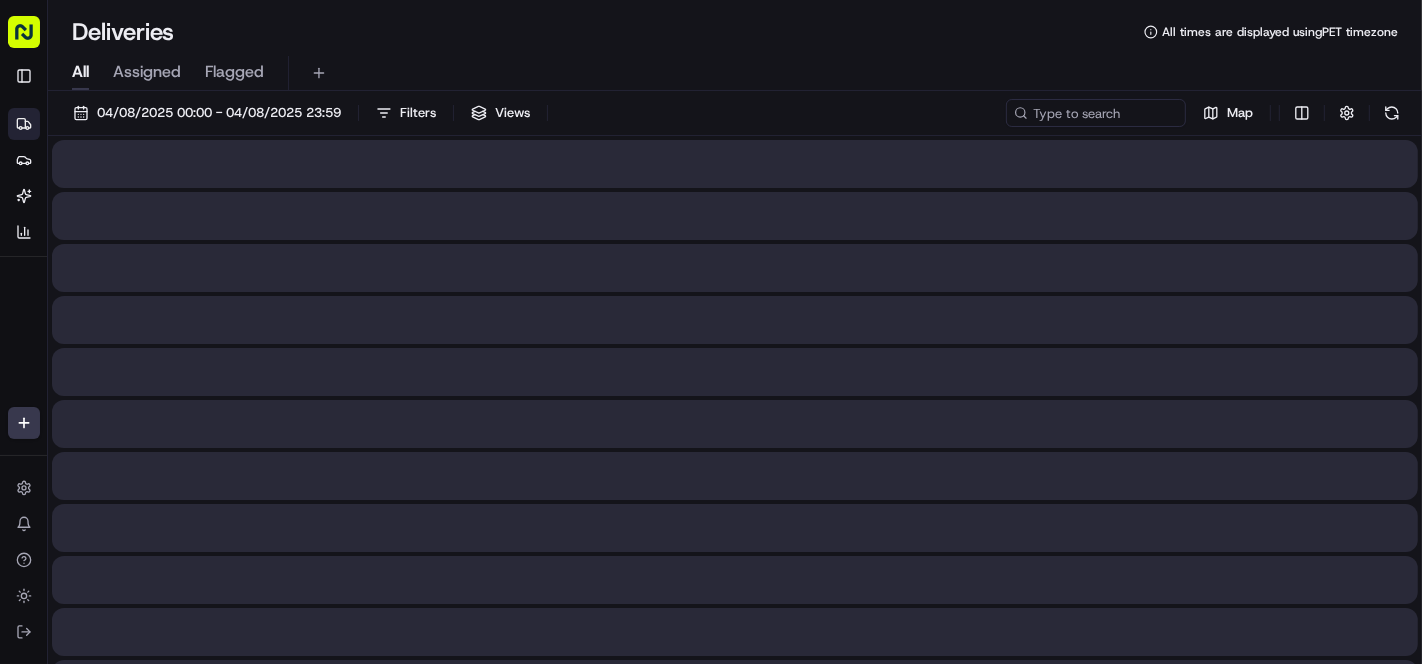 click on "Deliveries All times are displayed using  PET   timezone" at bounding box center [735, 32] 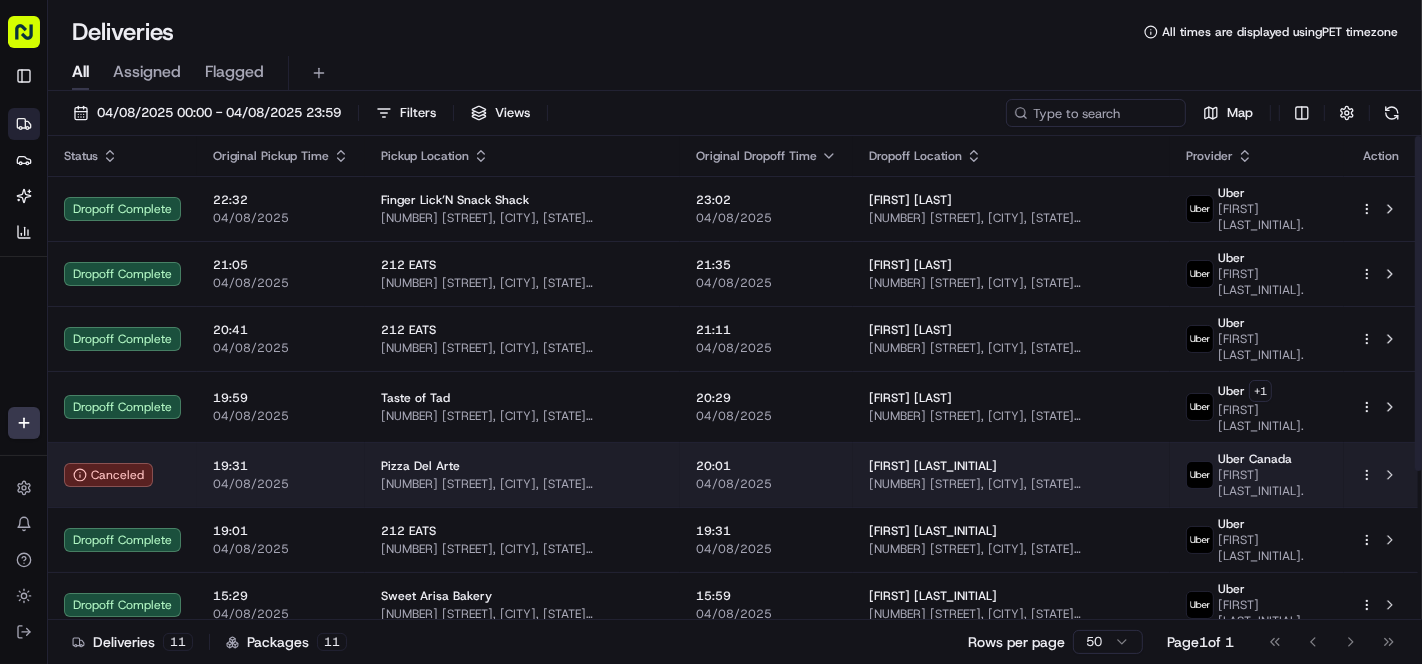 click on "Uber Canada [FIRST] [LAST_INITIAL]." at bounding box center [1257, 474] 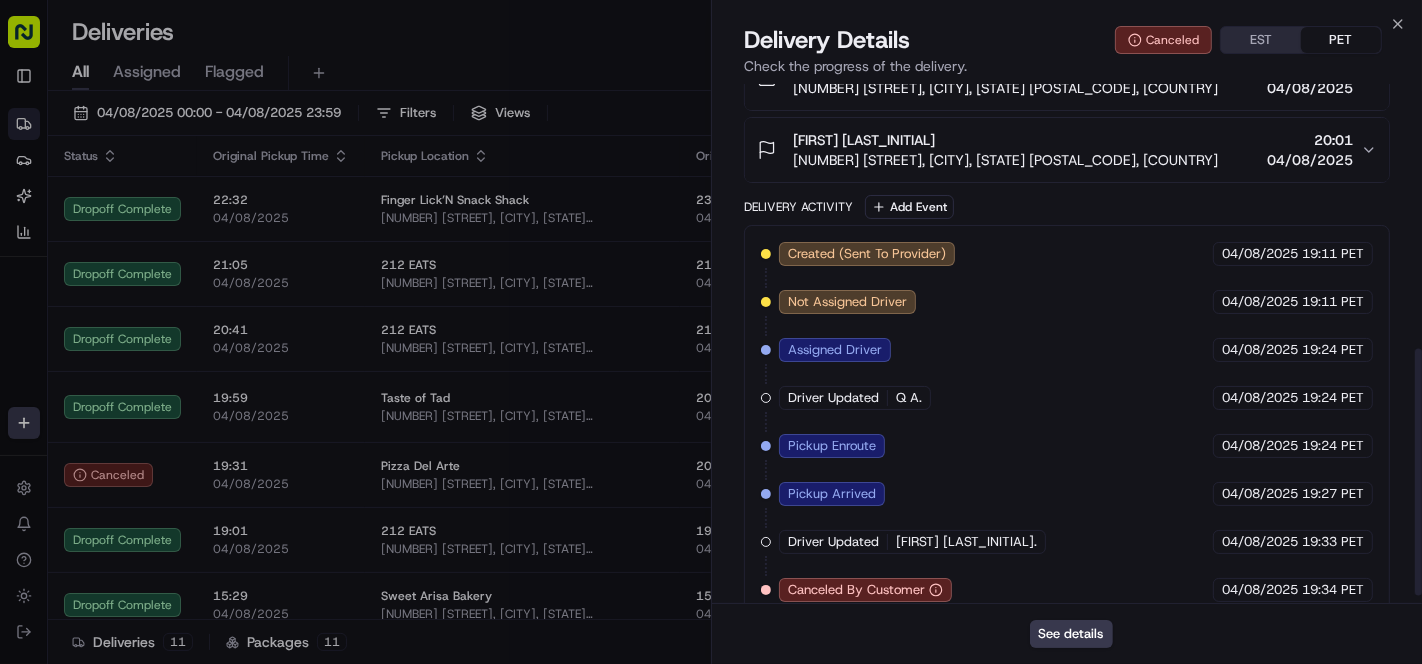 scroll, scrollTop: 575, scrollLeft: 0, axis: vertical 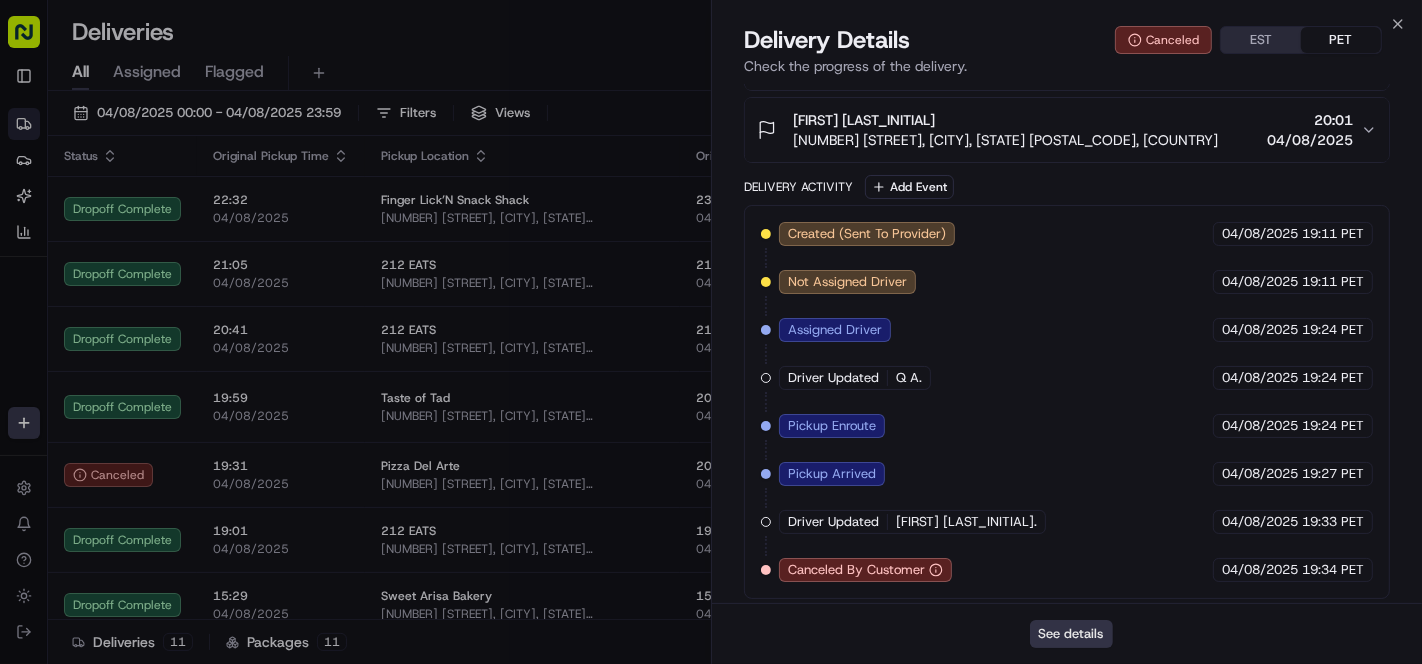 click on "See details" at bounding box center [1071, 634] 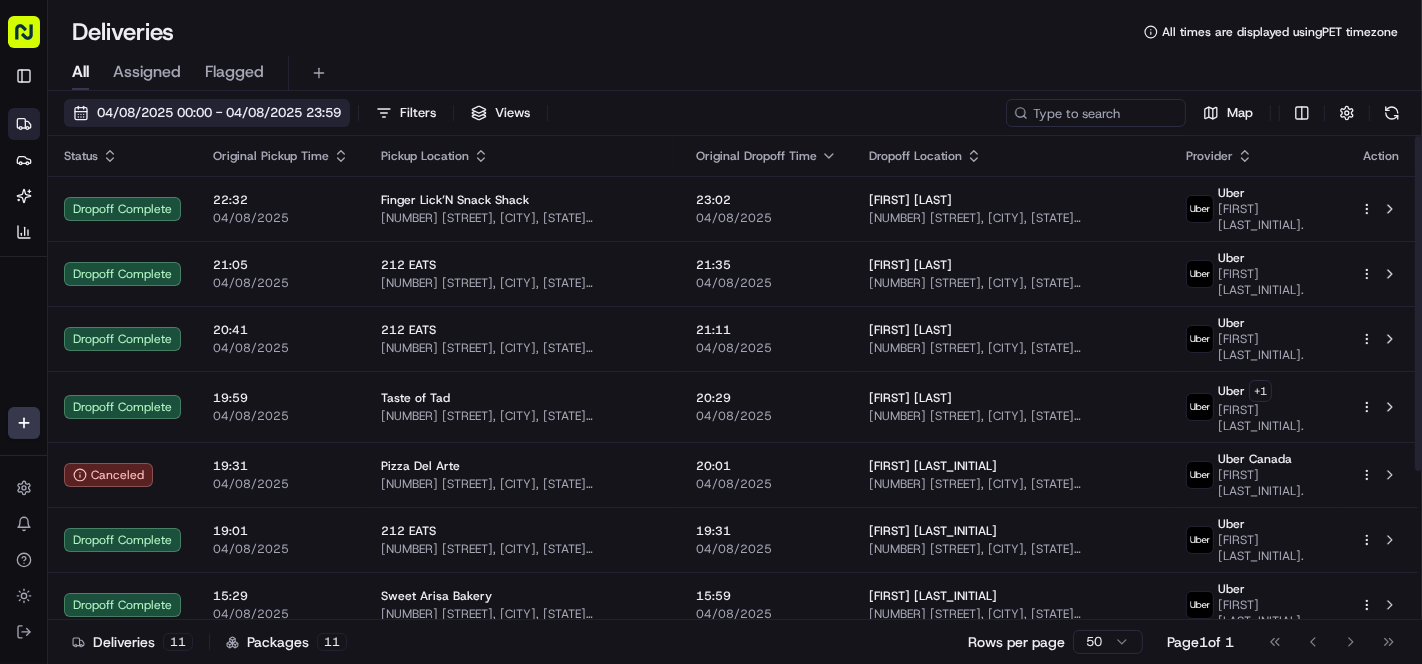 click on "04/08/2025 00:00 - 04/08/2025 23:59" at bounding box center (207, 113) 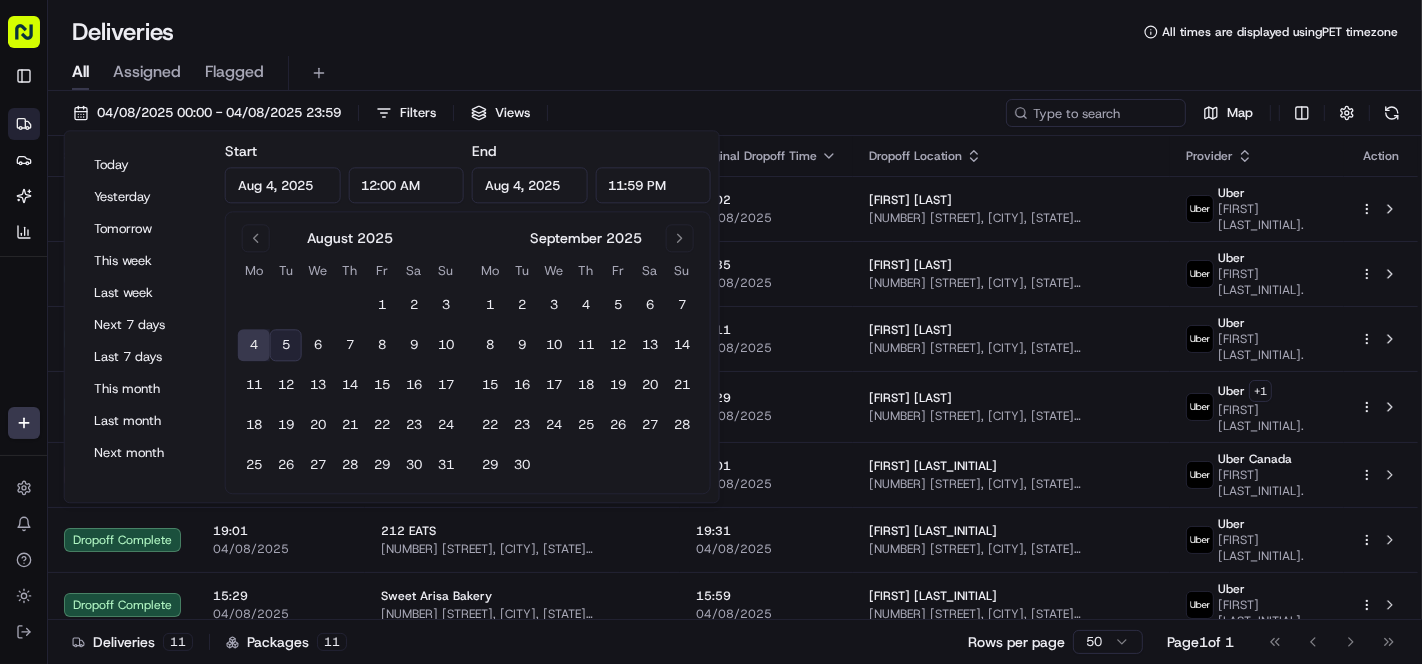 click on "5" at bounding box center [286, 346] 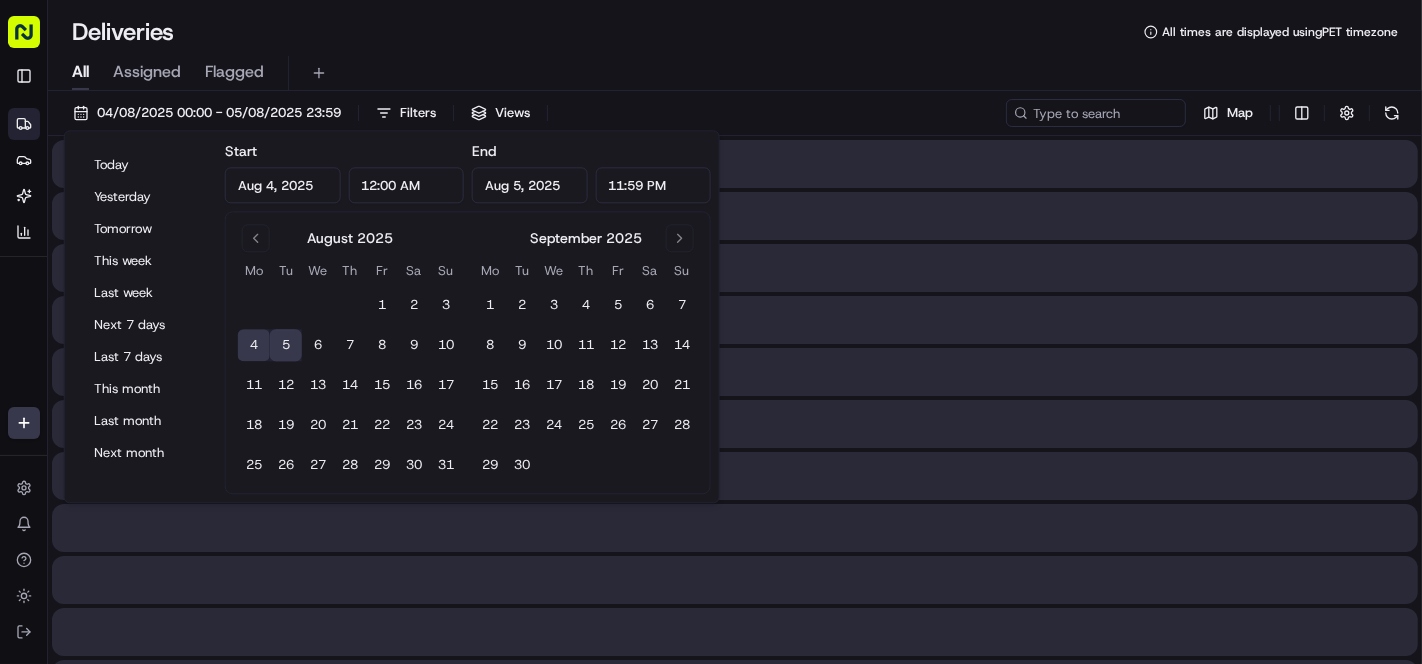 type on "Aug 5, 2025" 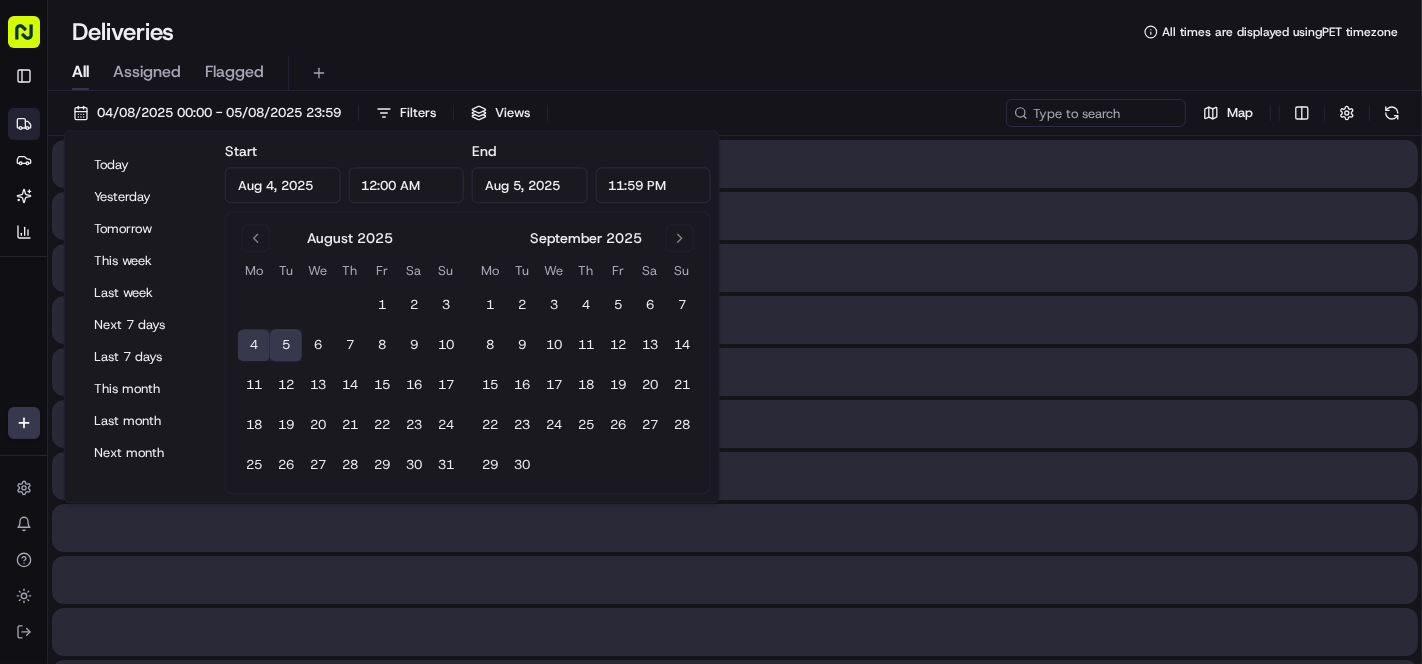click on "5" at bounding box center (286, 346) 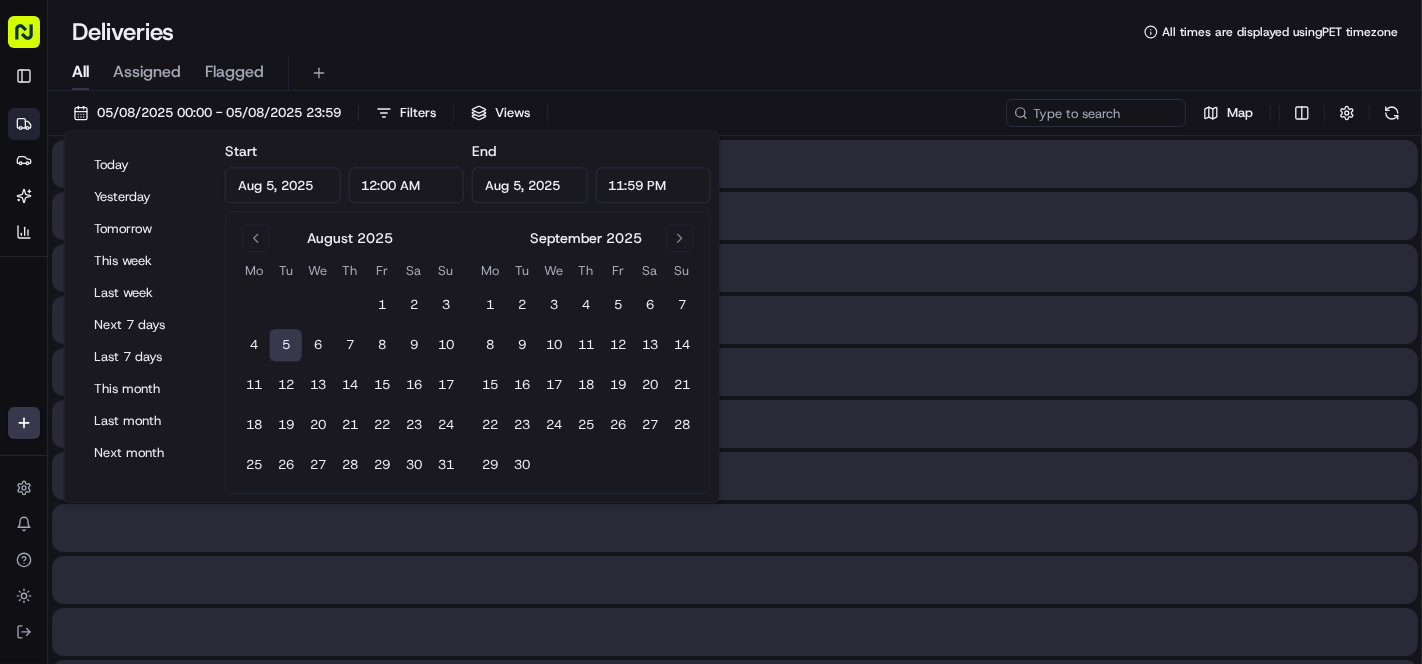 click on "5" at bounding box center [286, 346] 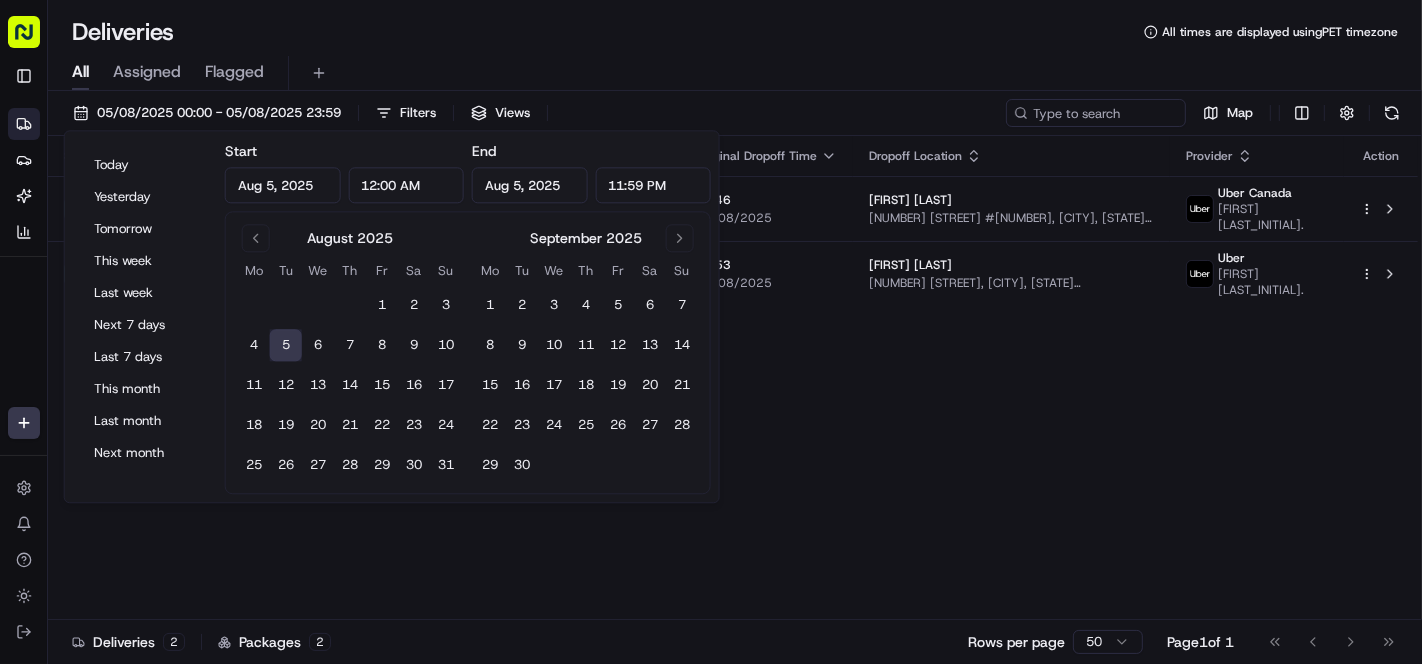 click on "All Assigned Flagged" at bounding box center [735, 73] 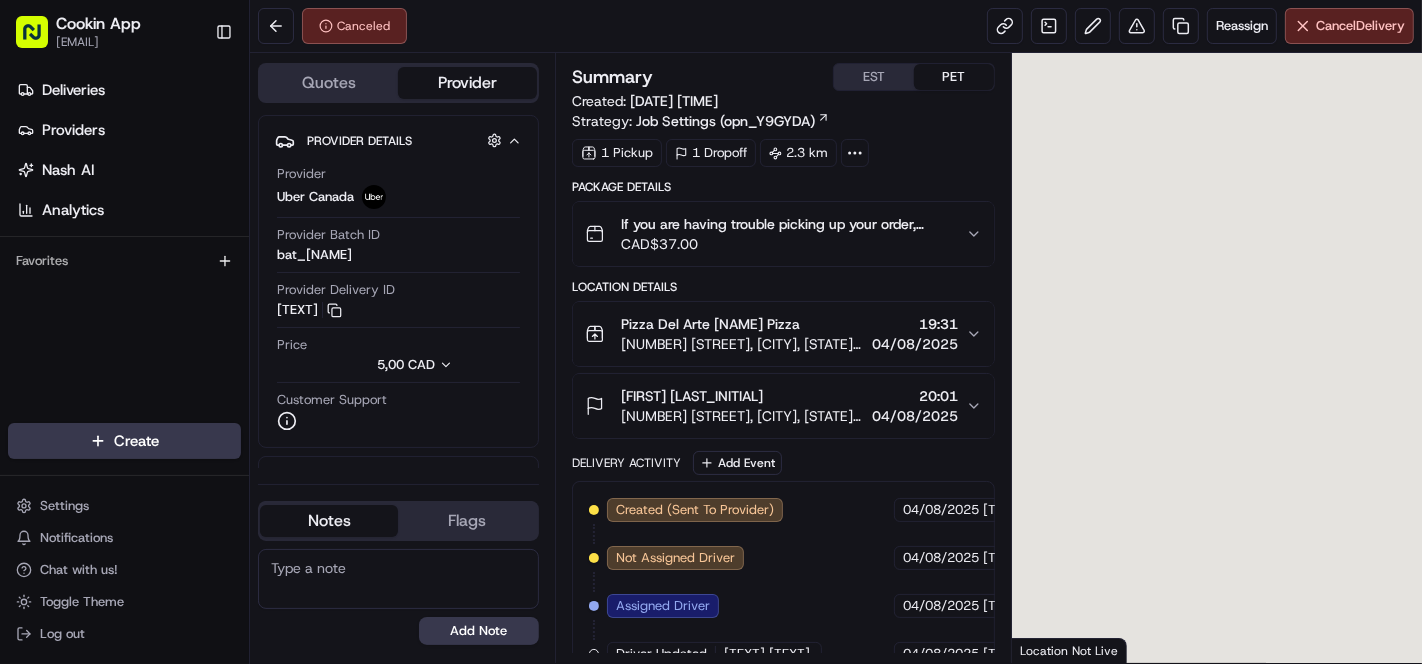 scroll, scrollTop: 0, scrollLeft: 0, axis: both 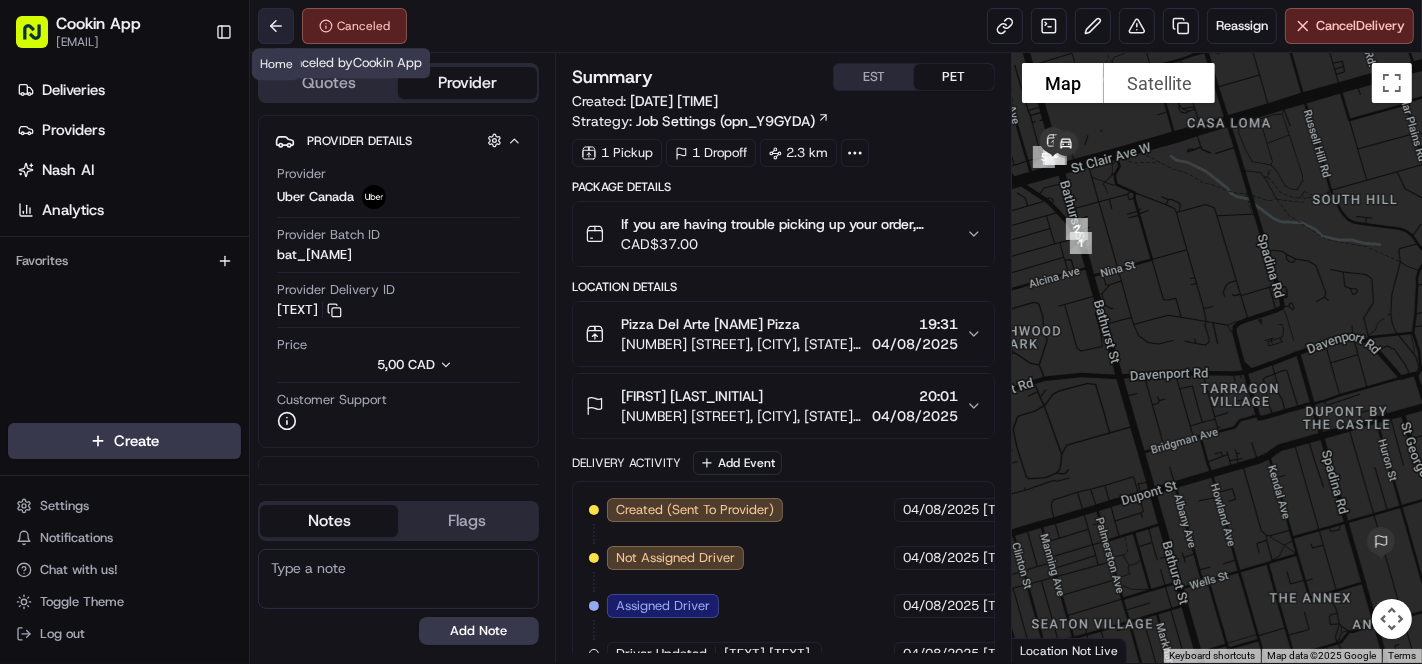 click at bounding box center (276, 26) 